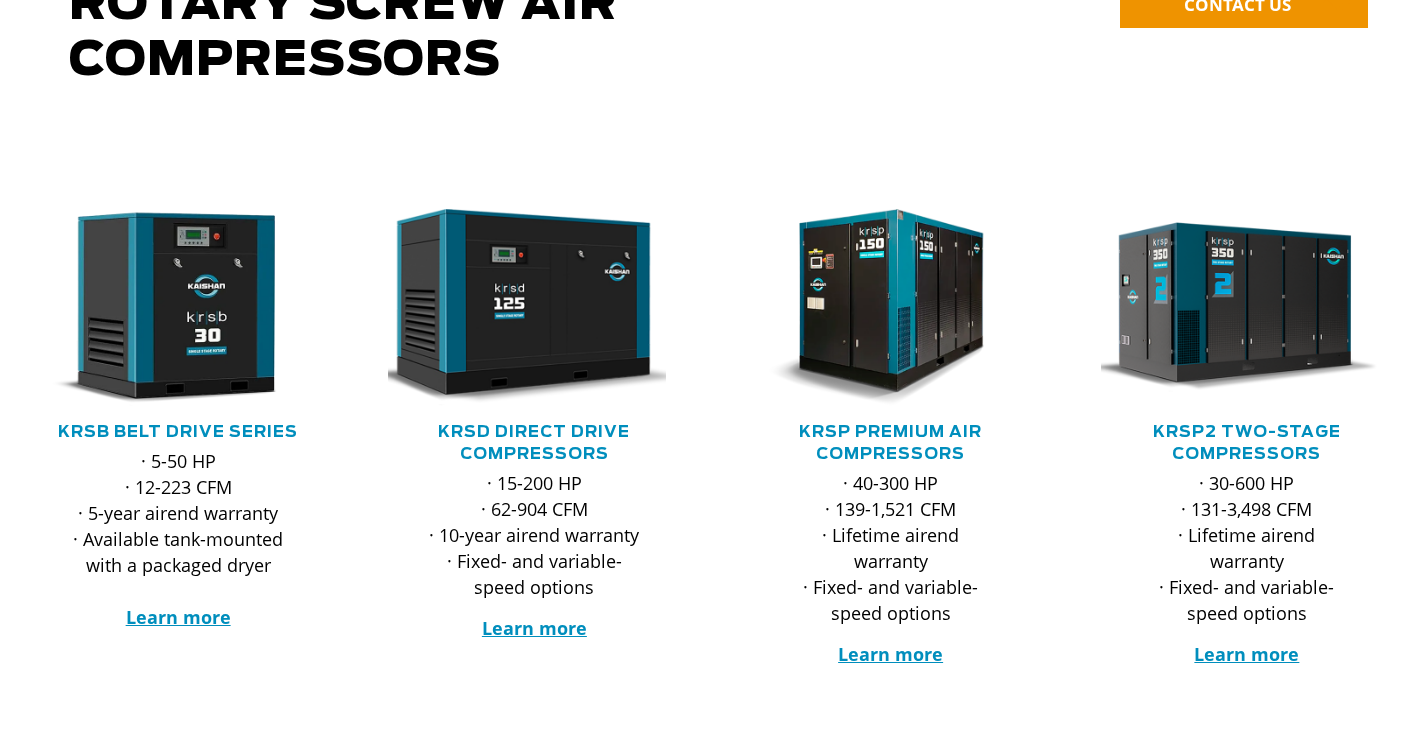 scroll, scrollTop: 290, scrollLeft: 0, axis: vertical 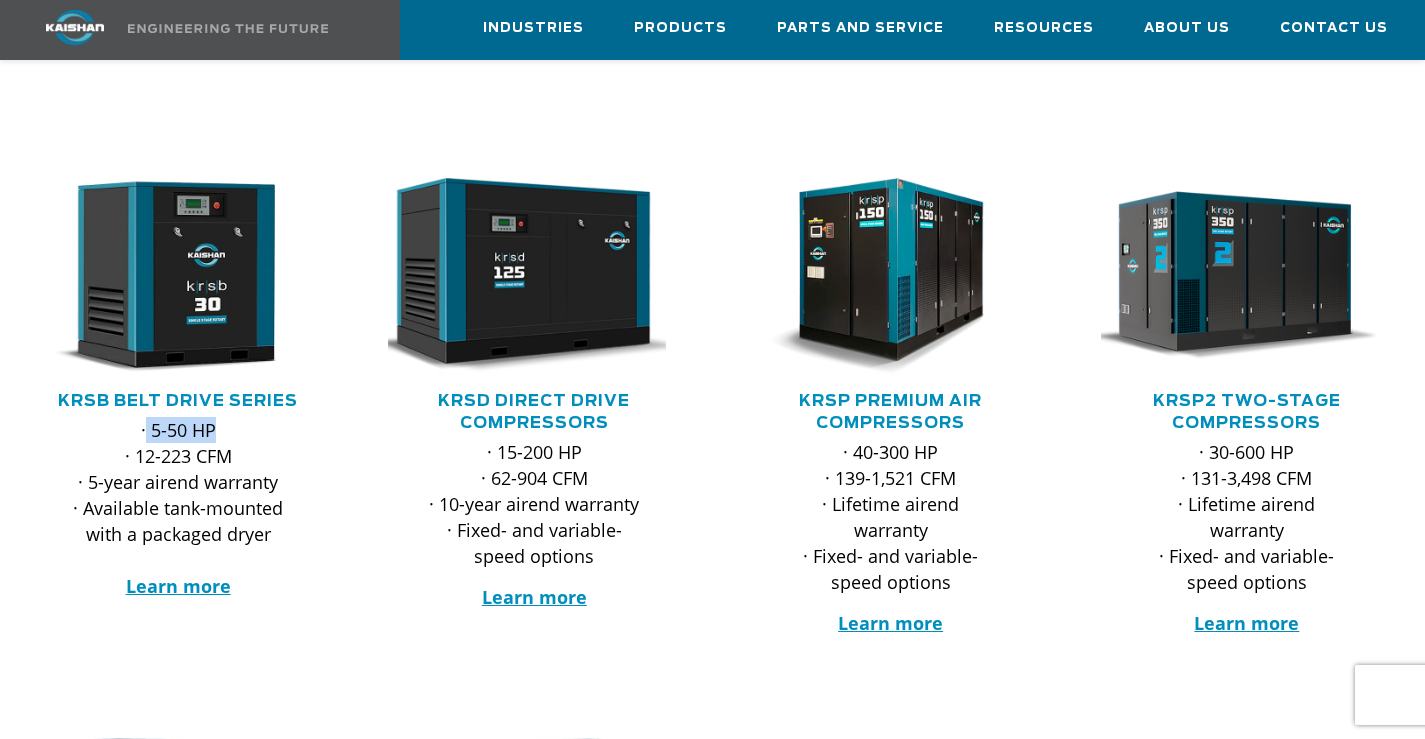 drag, startPoint x: 146, startPoint y: 402, endPoint x: 260, endPoint y: 395, distance: 114.21471 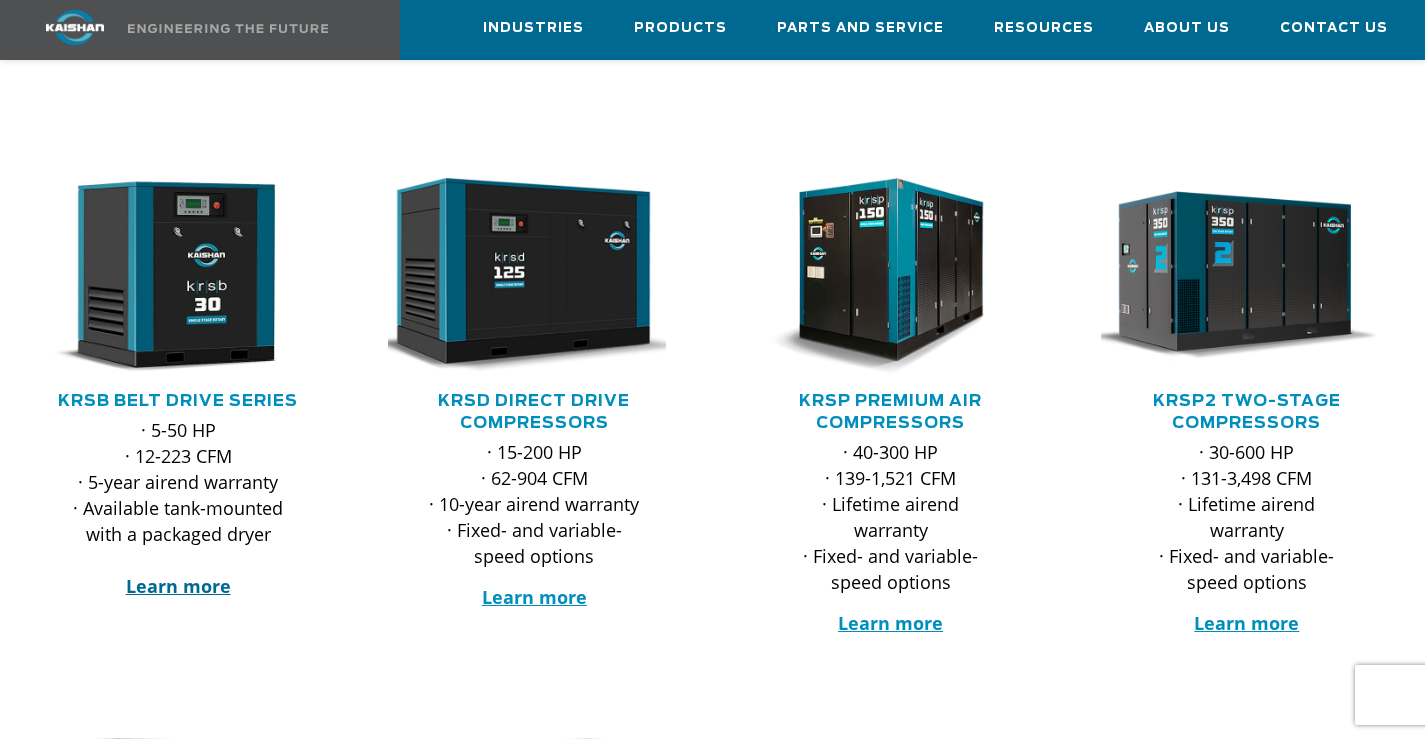 click on "Learn more" at bounding box center (178, 586) 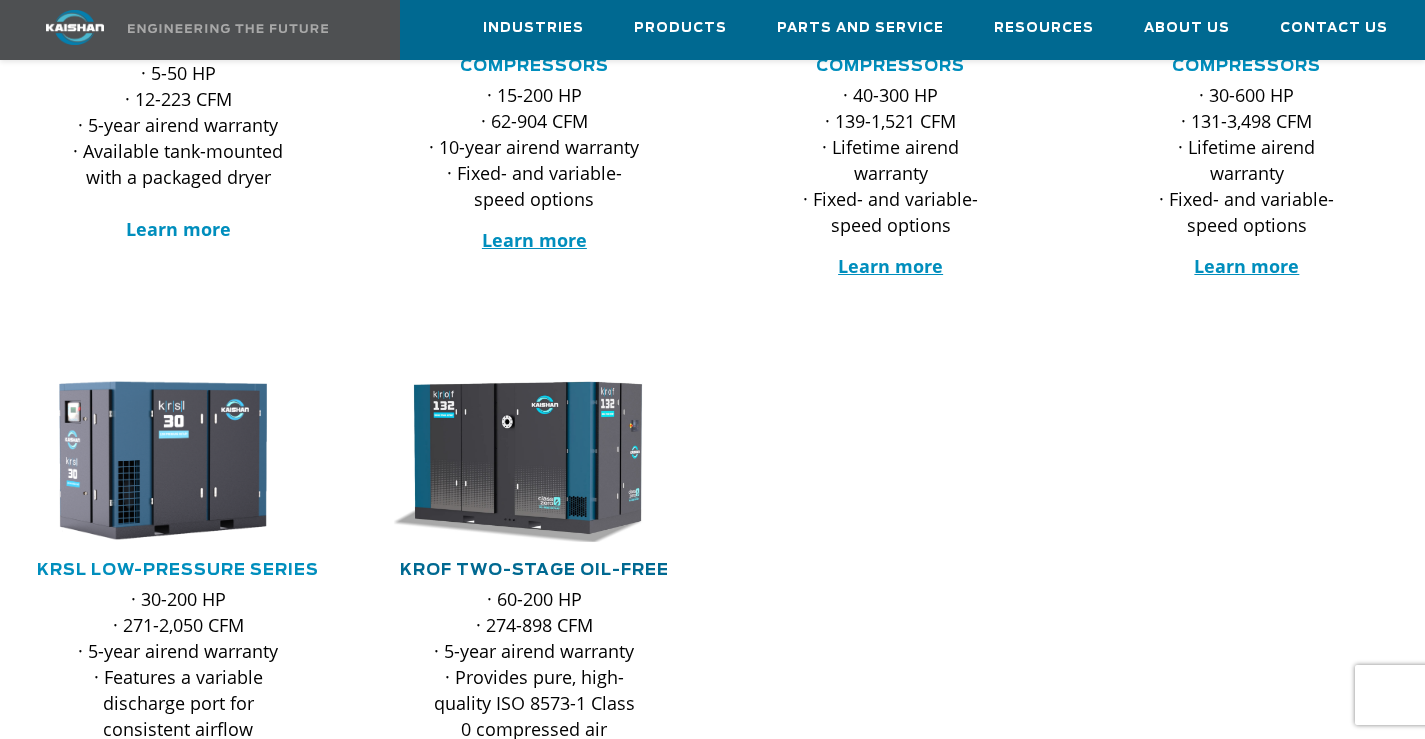 scroll, scrollTop: 790, scrollLeft: 0, axis: vertical 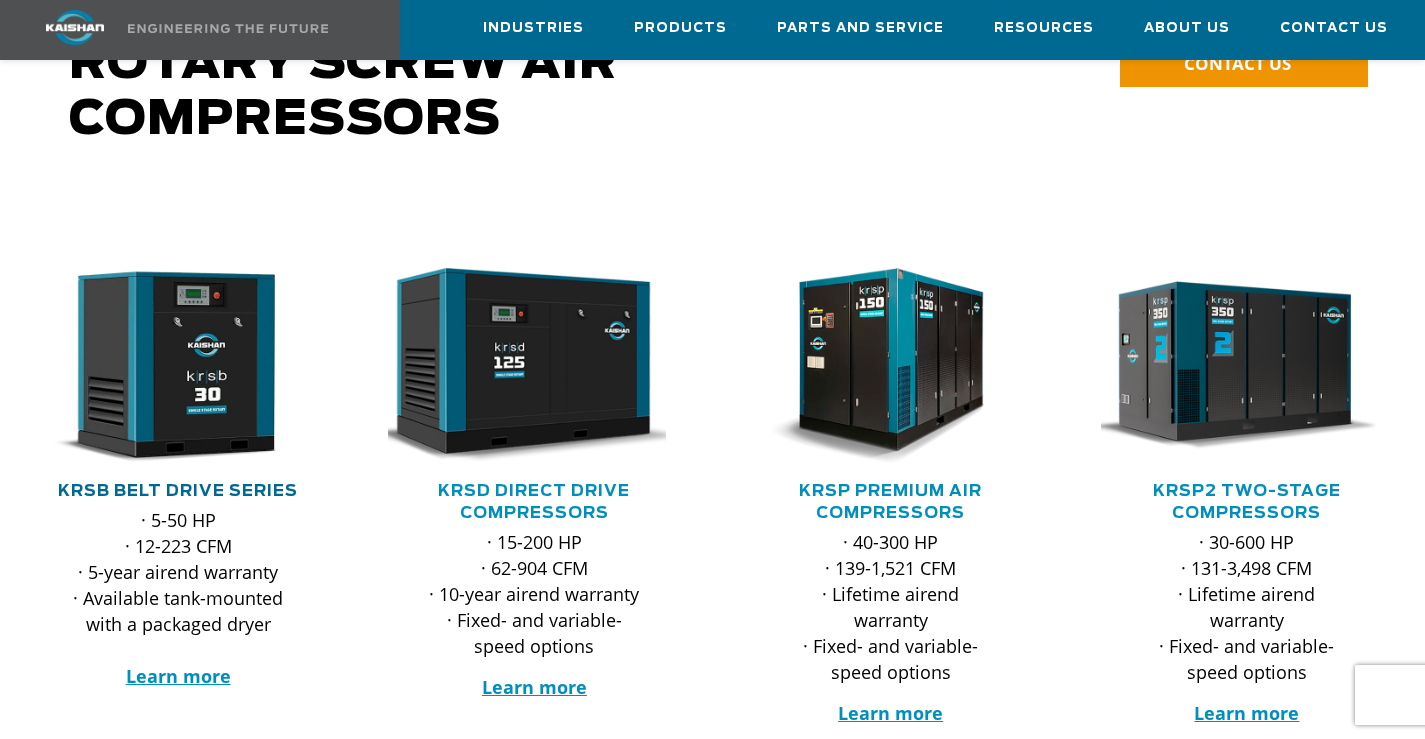 click on "KRSB Belt Drive Series" at bounding box center (178, 491) 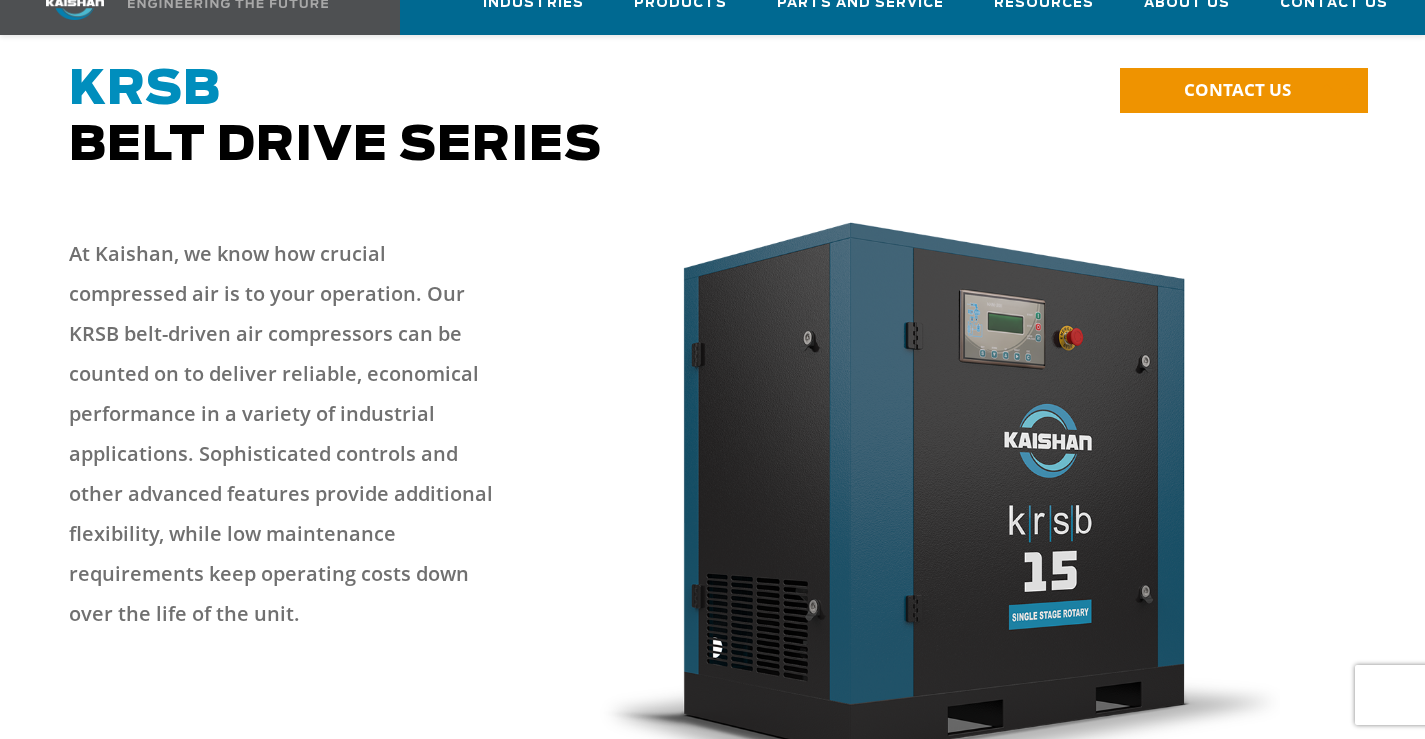 scroll, scrollTop: 200, scrollLeft: 0, axis: vertical 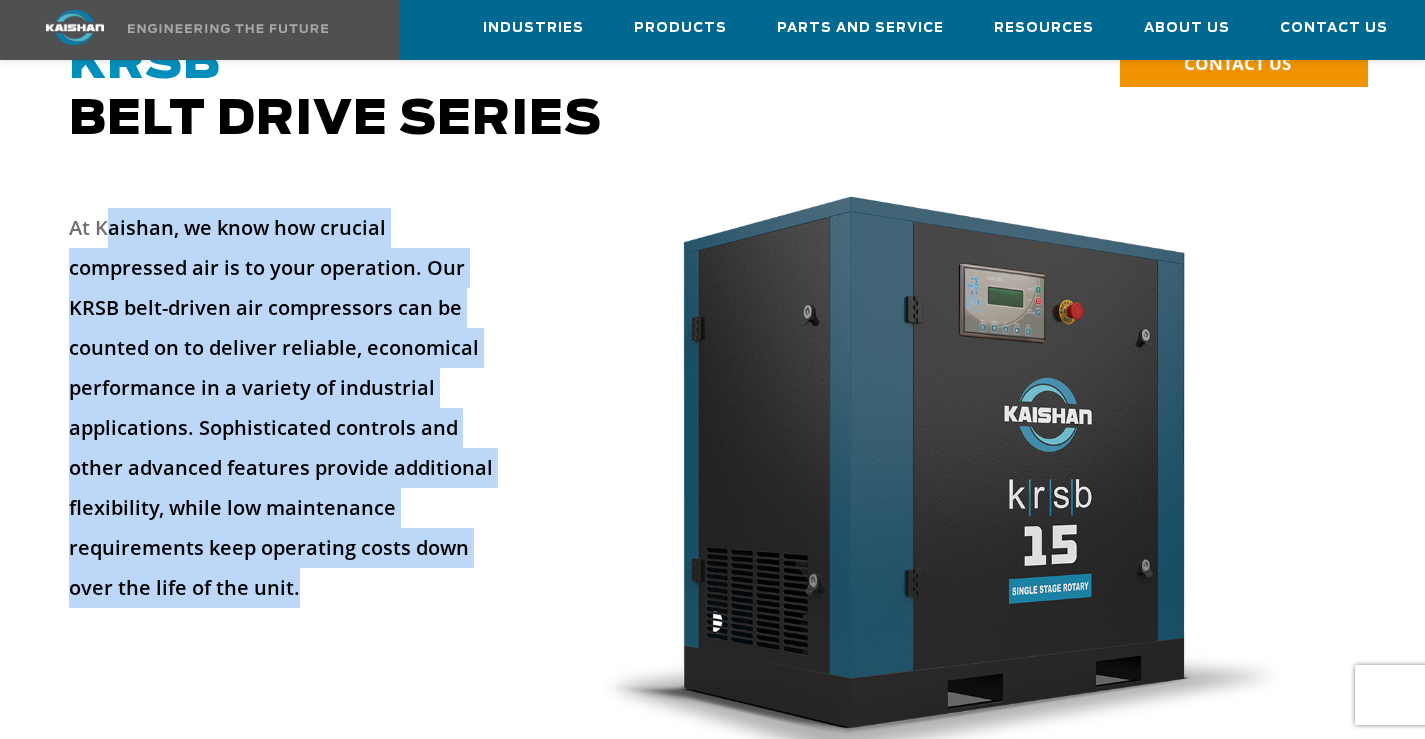 drag, startPoint x: 113, startPoint y: 186, endPoint x: 450, endPoint y: 560, distance: 503.43323 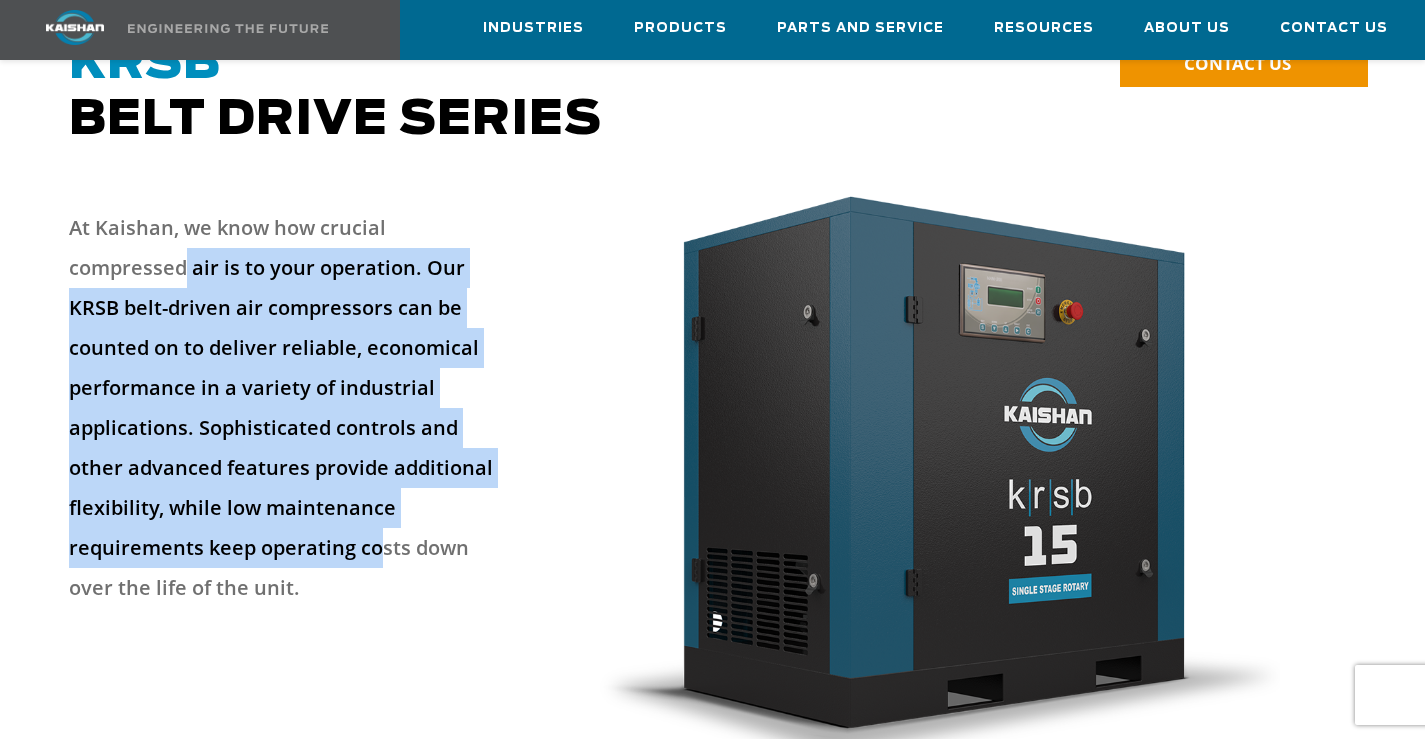 drag, startPoint x: 184, startPoint y: 247, endPoint x: 376, endPoint y: 522, distance: 335.3938 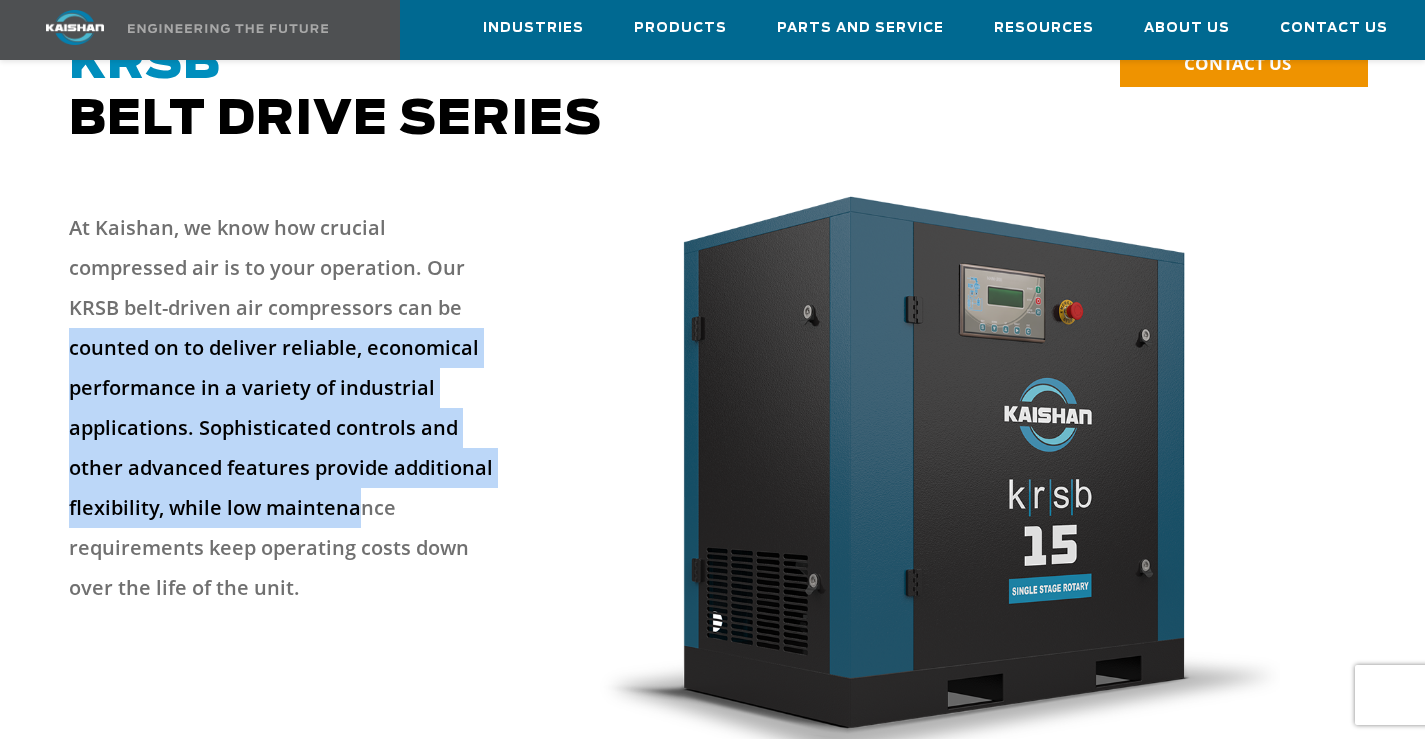 drag, startPoint x: 73, startPoint y: 300, endPoint x: 356, endPoint y: 486, distance: 338.65173 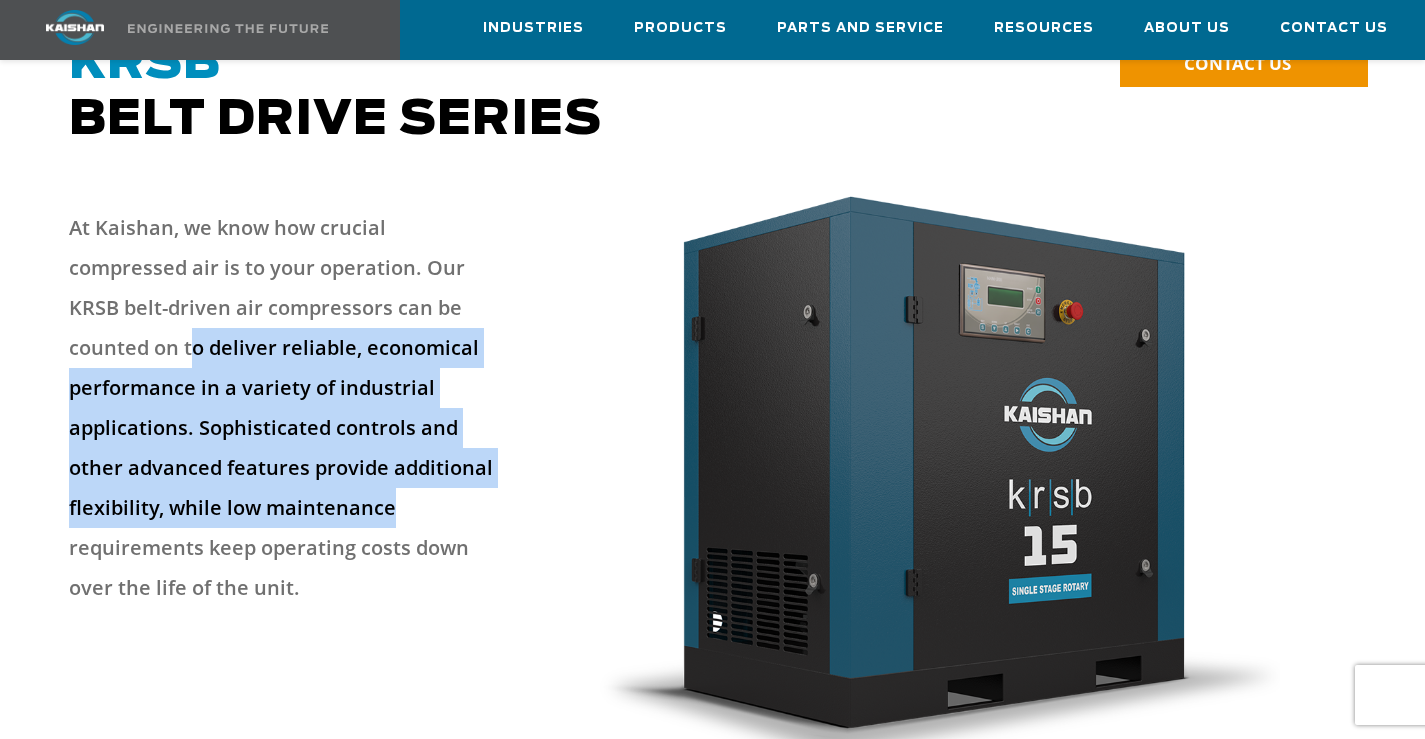 drag, startPoint x: 197, startPoint y: 334, endPoint x: 440, endPoint y: 480, distance: 283.4872 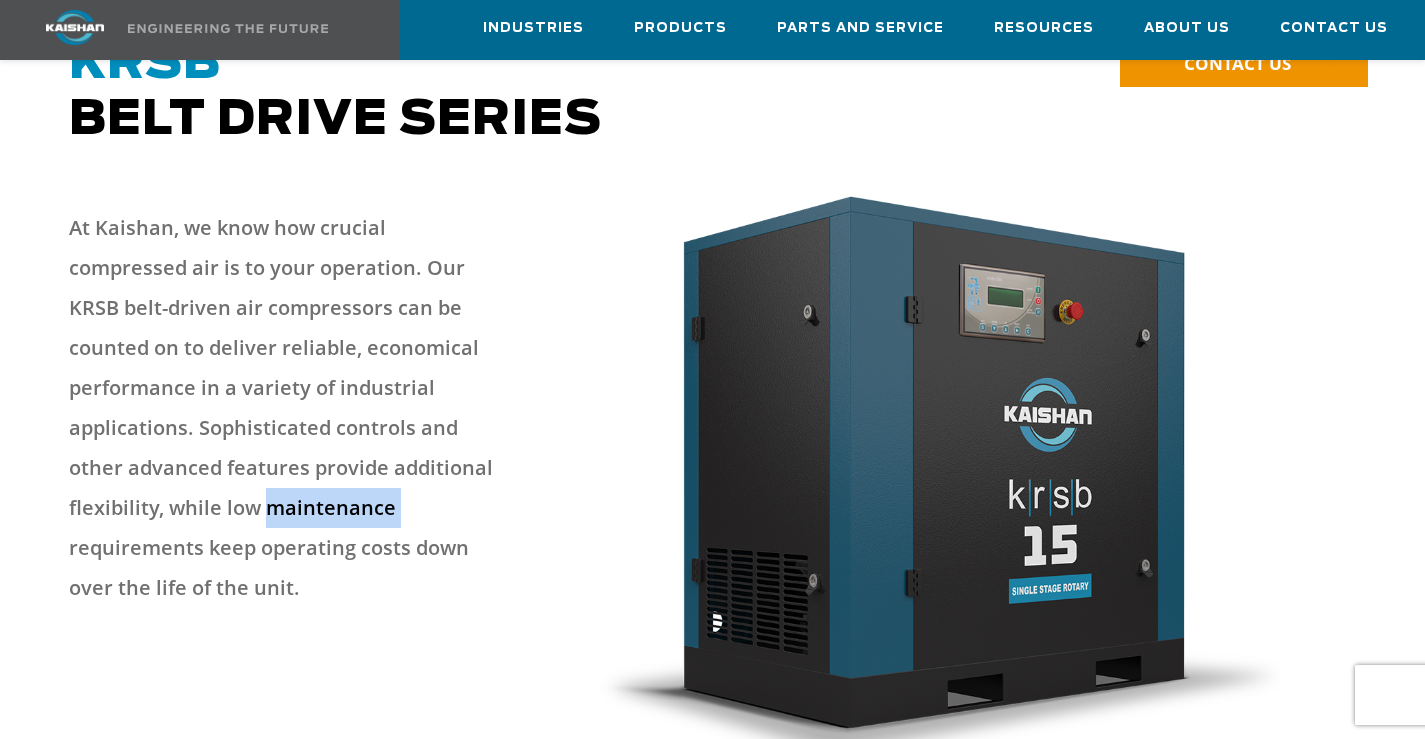 click on "At Kaishan, we know how crucial compressed air is to your operation. Our KRSB belt-driven air compressors can be counted on to deliver reliable, economical performance in a variety of industrial applications. Sophisticated controls and other advanced features provide additional flexibility, while low maintenance requirements keep operating costs down over the life of the unit." at bounding box center [285, 408] 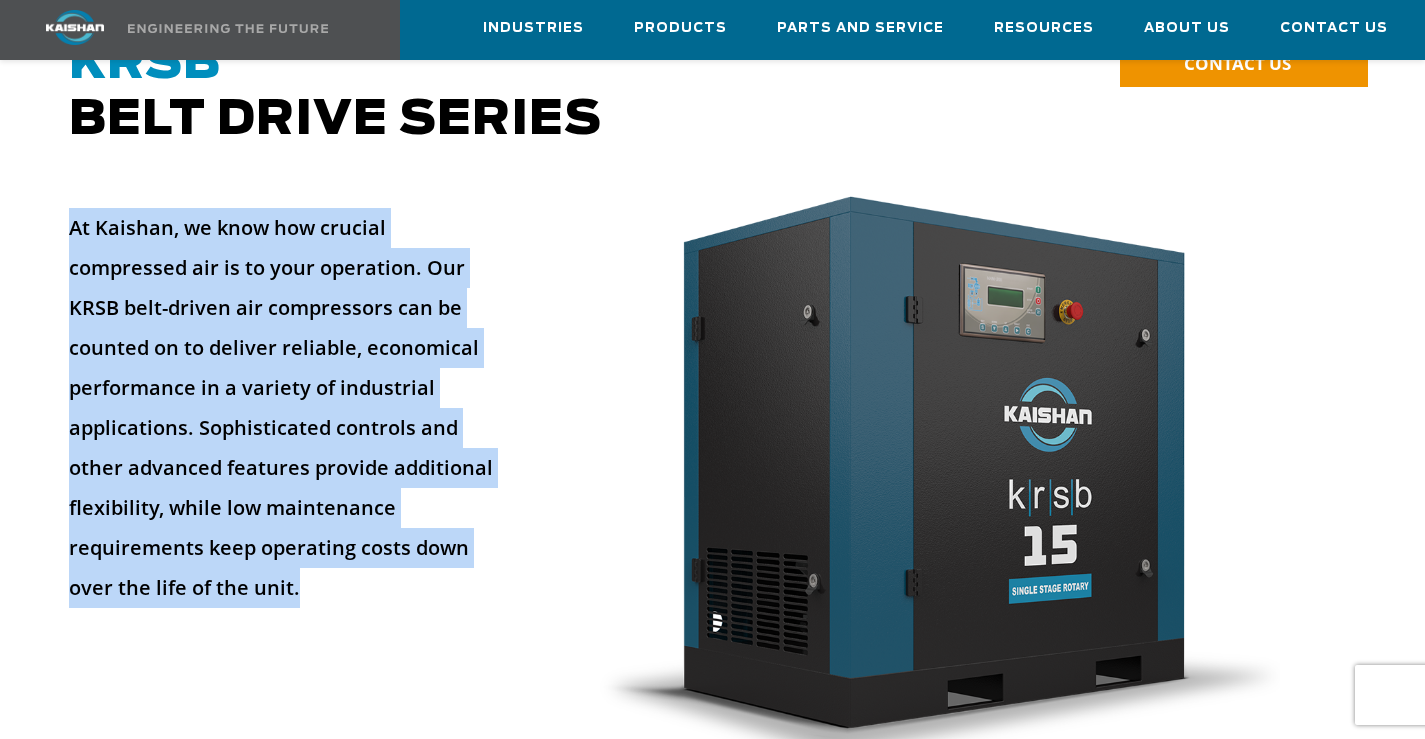 click on "At Kaishan, we know how crucial compressed air is to your operation. Our KRSB belt-driven air compressors can be counted on to deliver reliable, economical performance in a variety of industrial applications. Sophisticated controls and other advanced features provide additional flexibility, while low maintenance requirements keep operating costs down over the life of the unit." at bounding box center [285, 408] 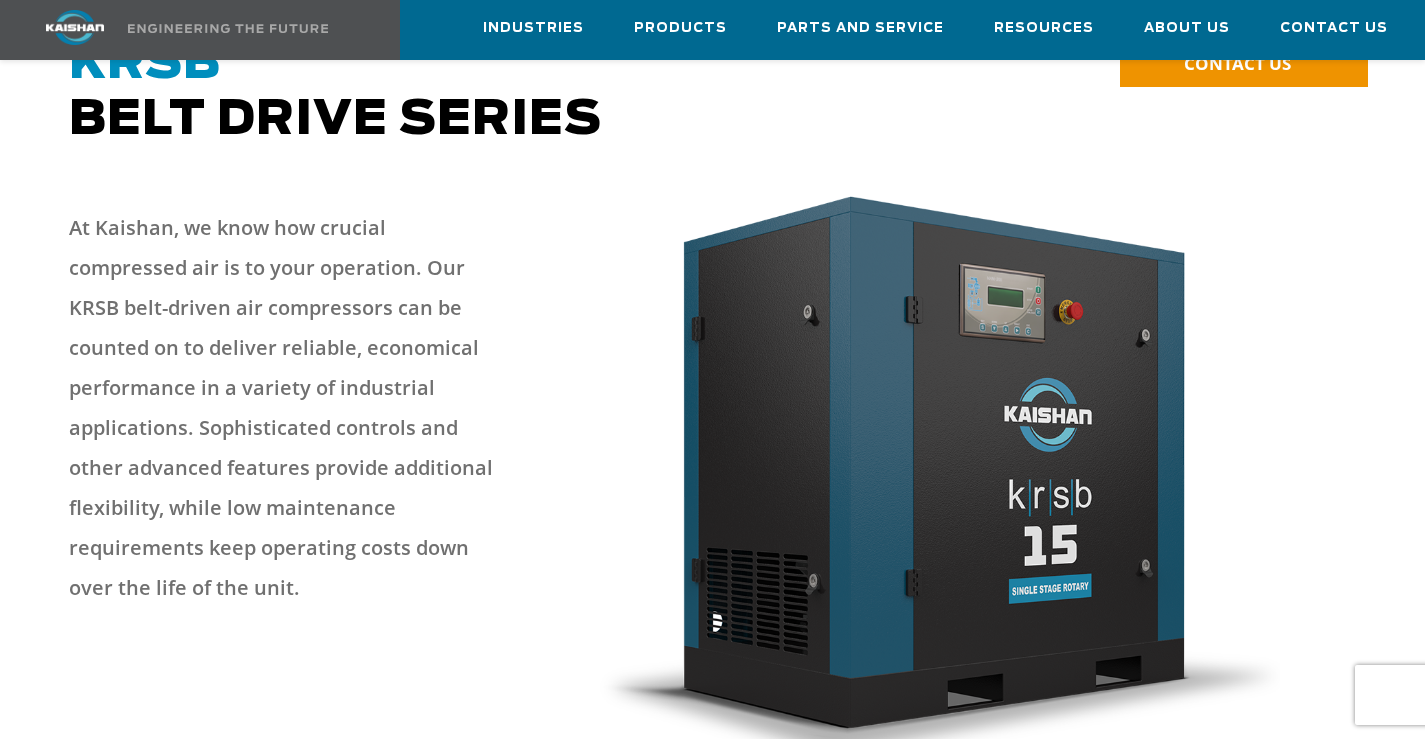 scroll, scrollTop: 300, scrollLeft: 0, axis: vertical 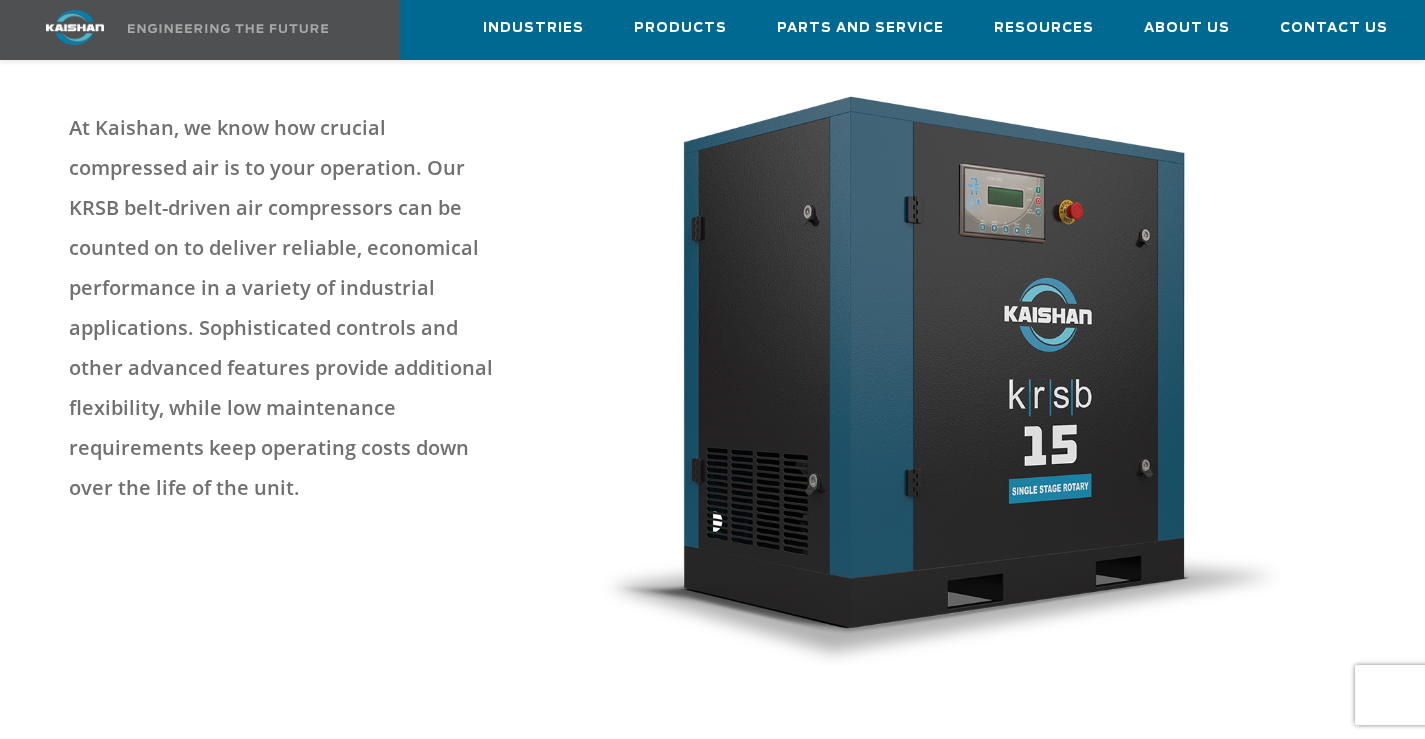 click at bounding box center (712, 397) 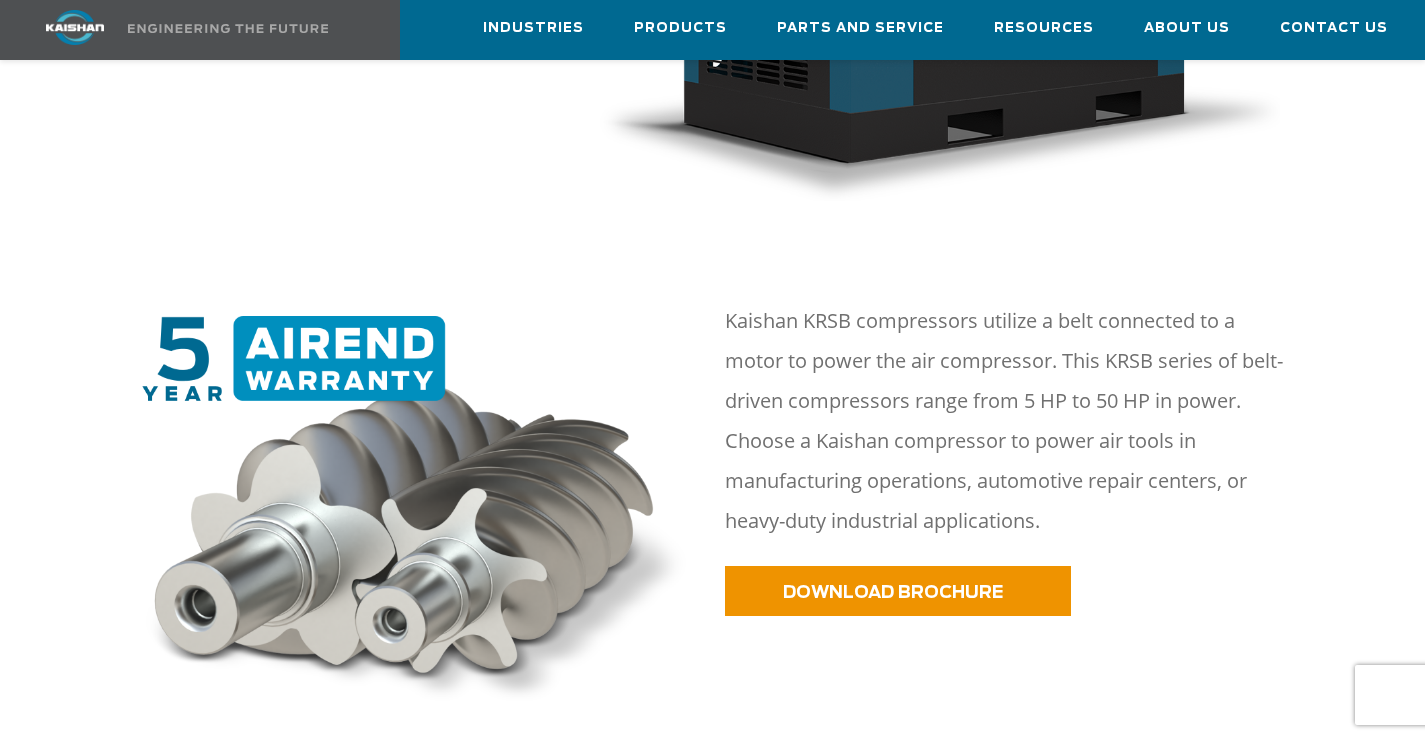 scroll, scrollTop: 800, scrollLeft: 0, axis: vertical 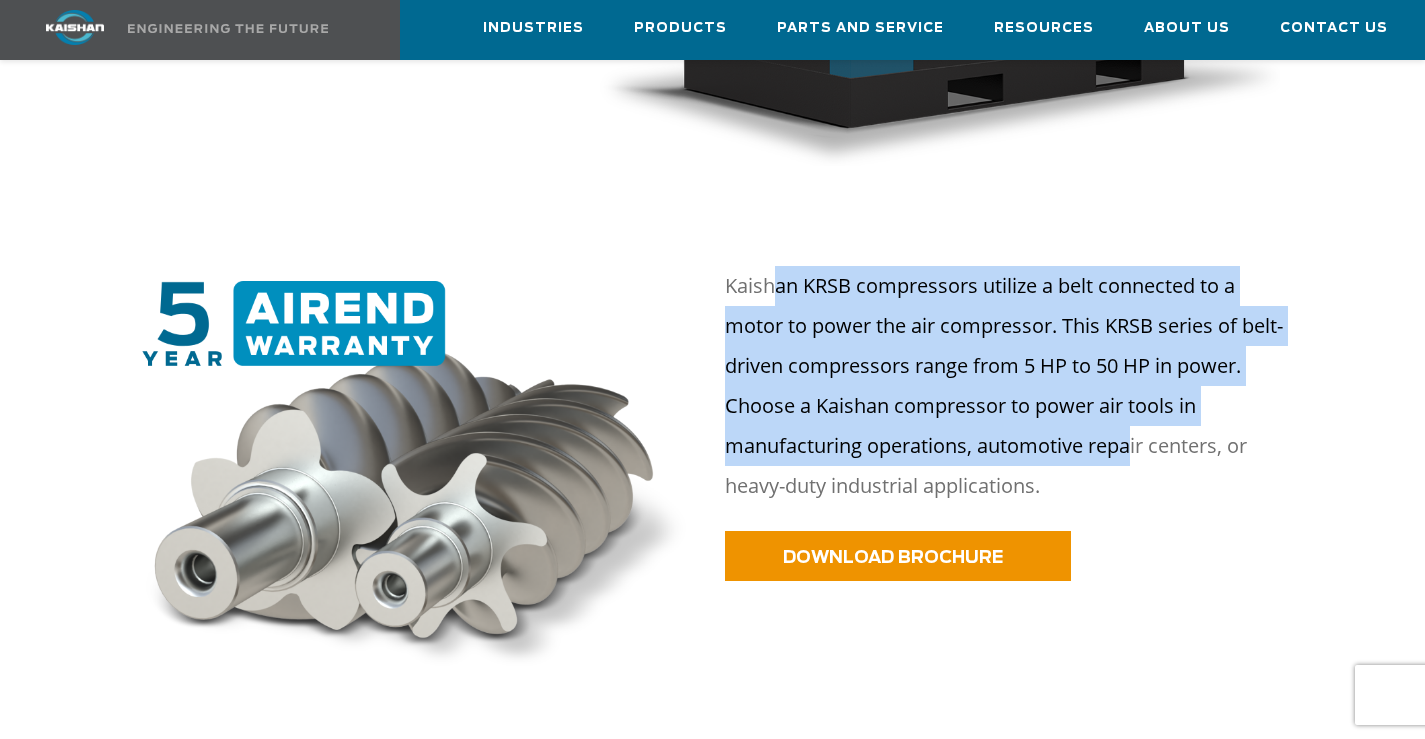 drag, startPoint x: 770, startPoint y: 264, endPoint x: 1133, endPoint y: 428, distance: 398.32776 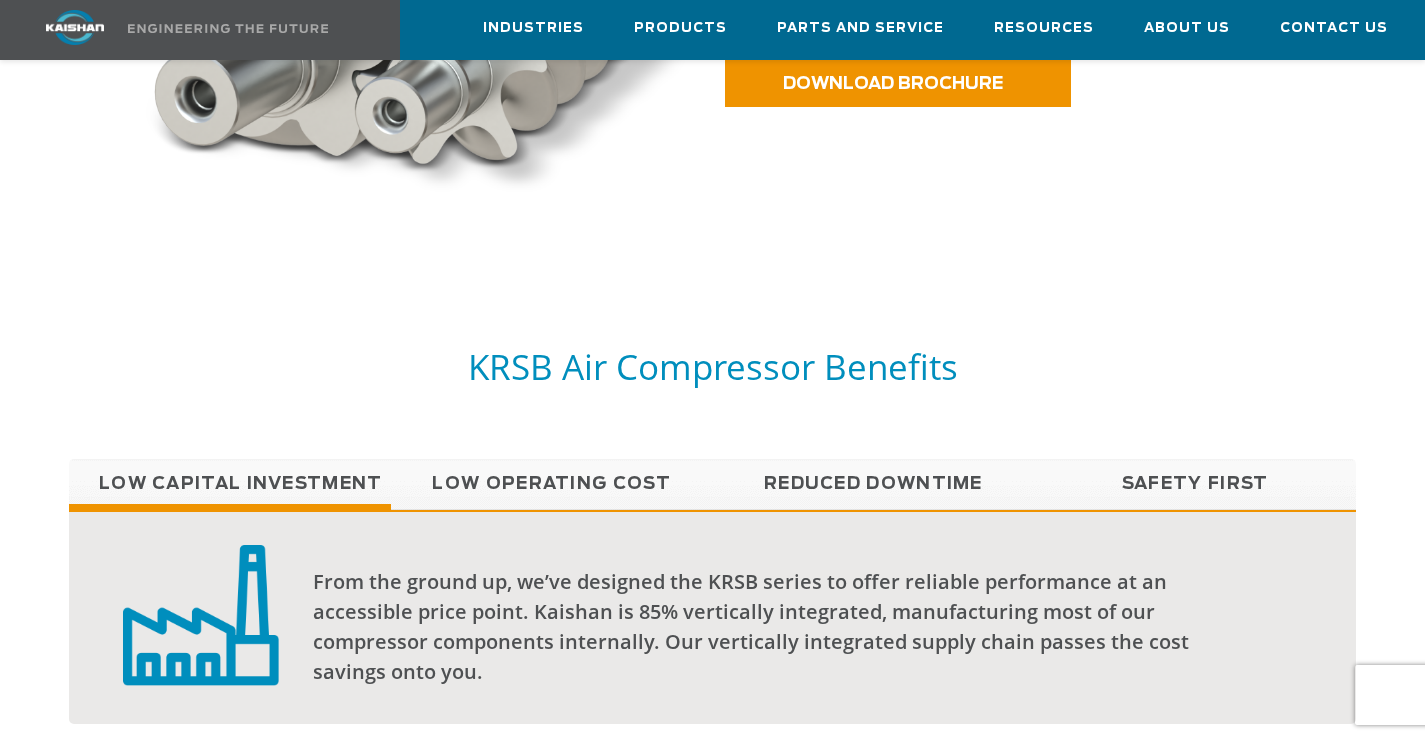 scroll, scrollTop: 1500, scrollLeft: 0, axis: vertical 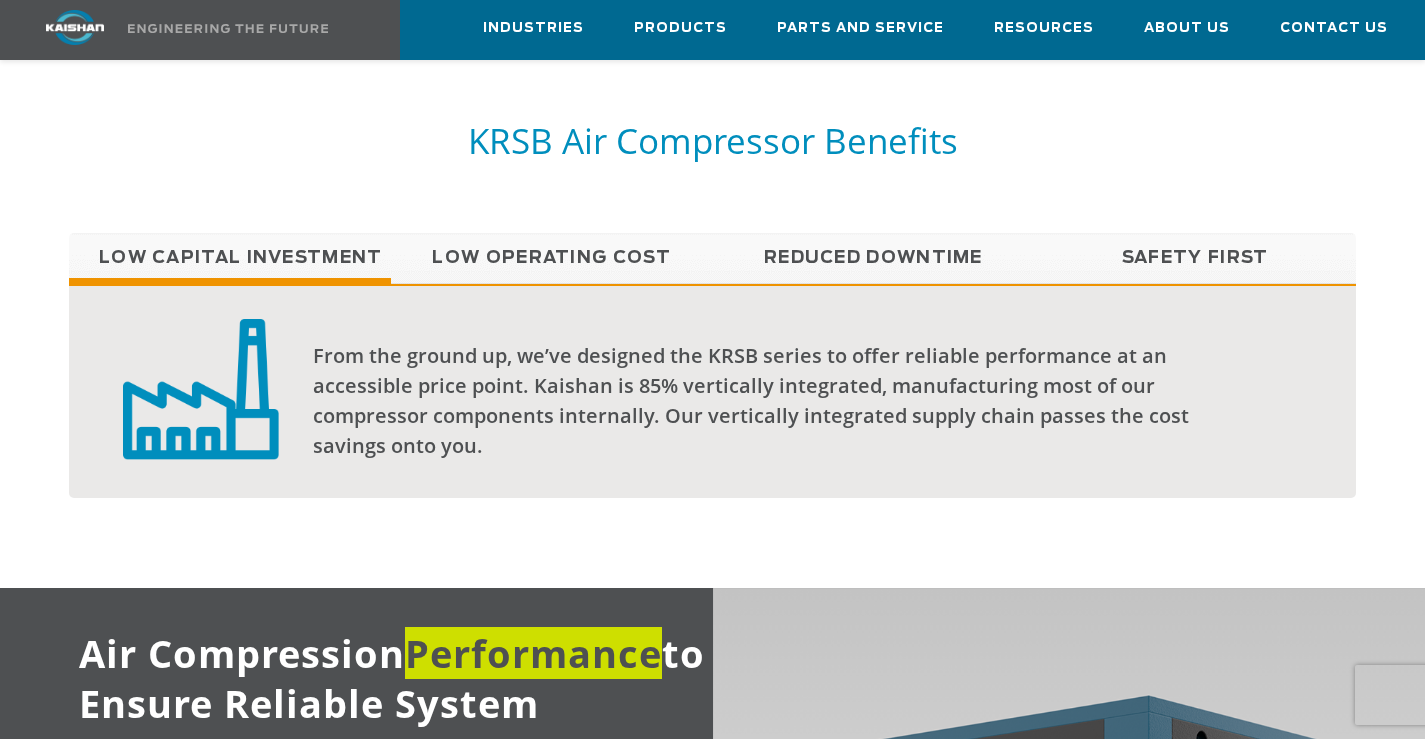 click on "Low Operating Cost" at bounding box center [552, 258] 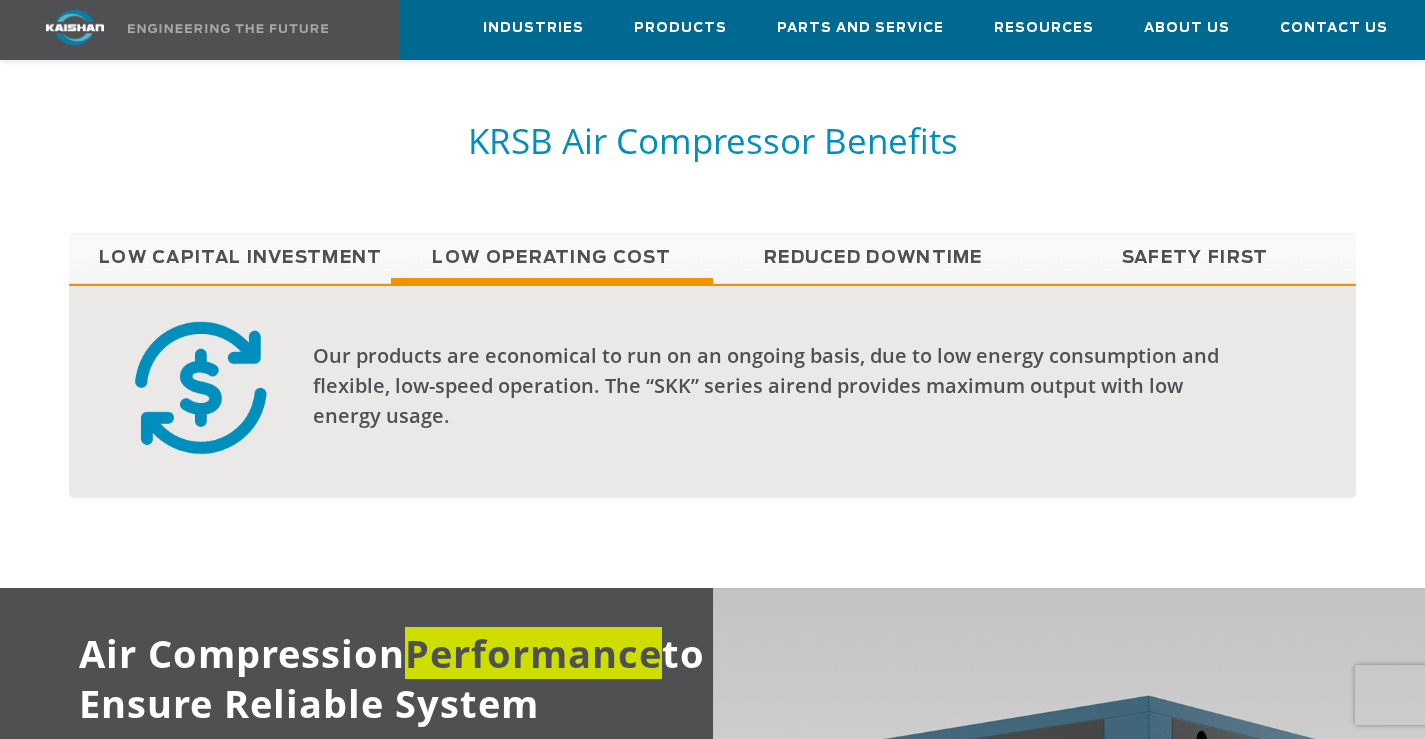click on "Reduced Downtime" at bounding box center [874, 258] 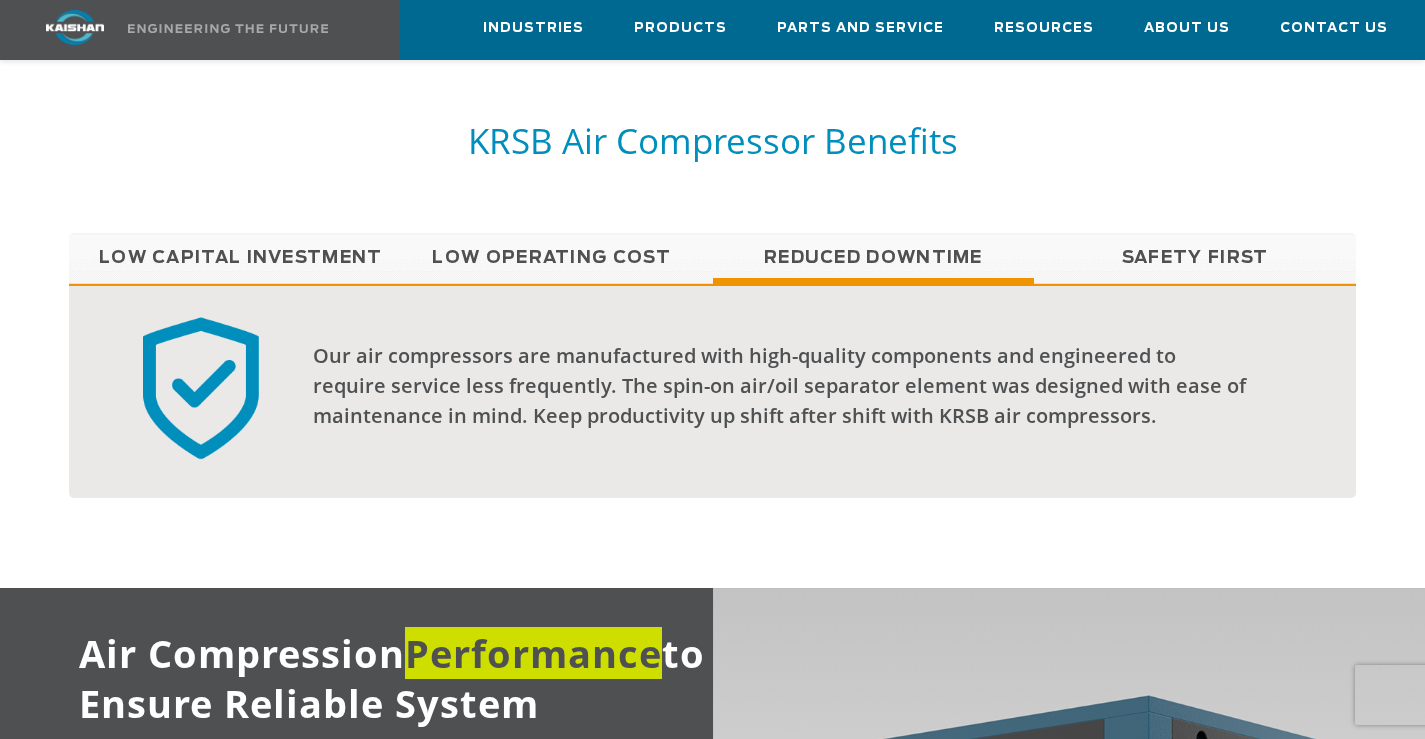 click on "Safety First" at bounding box center [1195, 258] 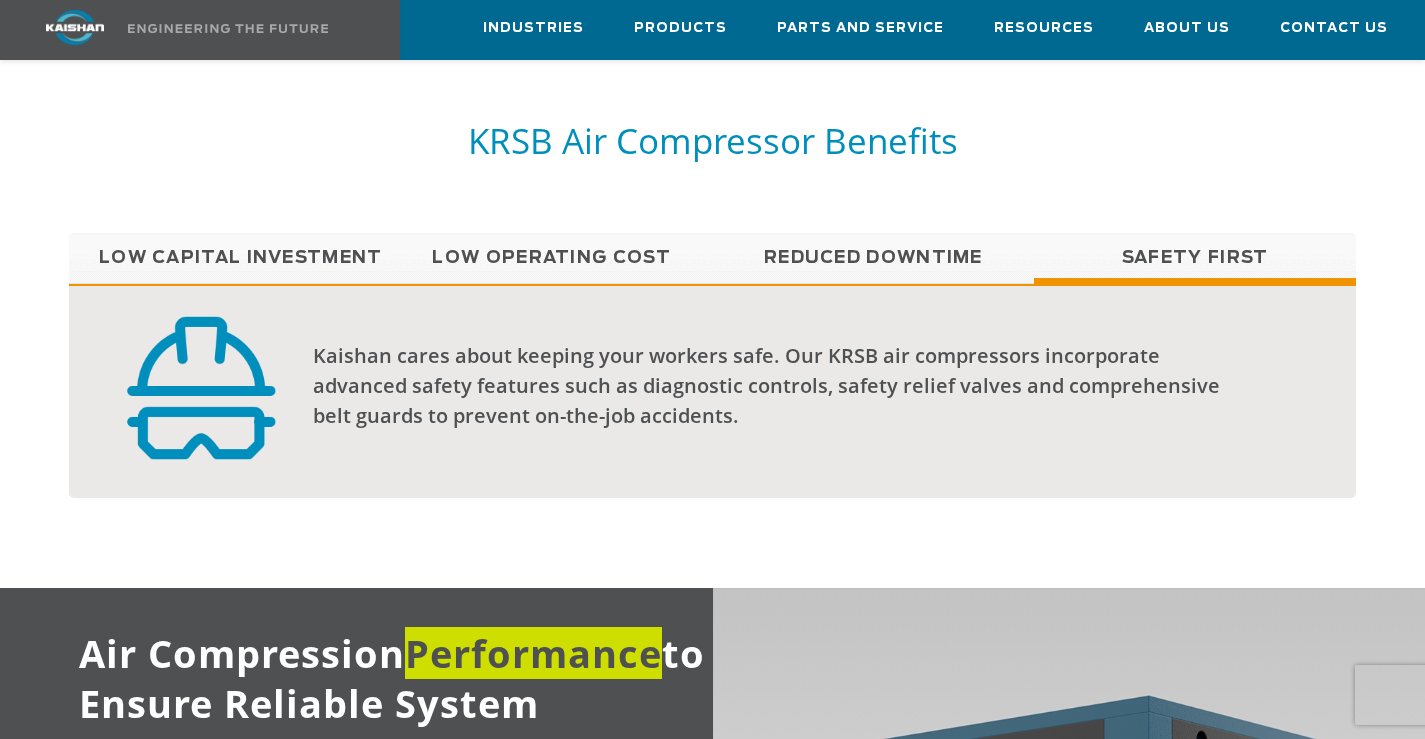 drag, startPoint x: 344, startPoint y: 316, endPoint x: 1086, endPoint y: 384, distance: 745.1094 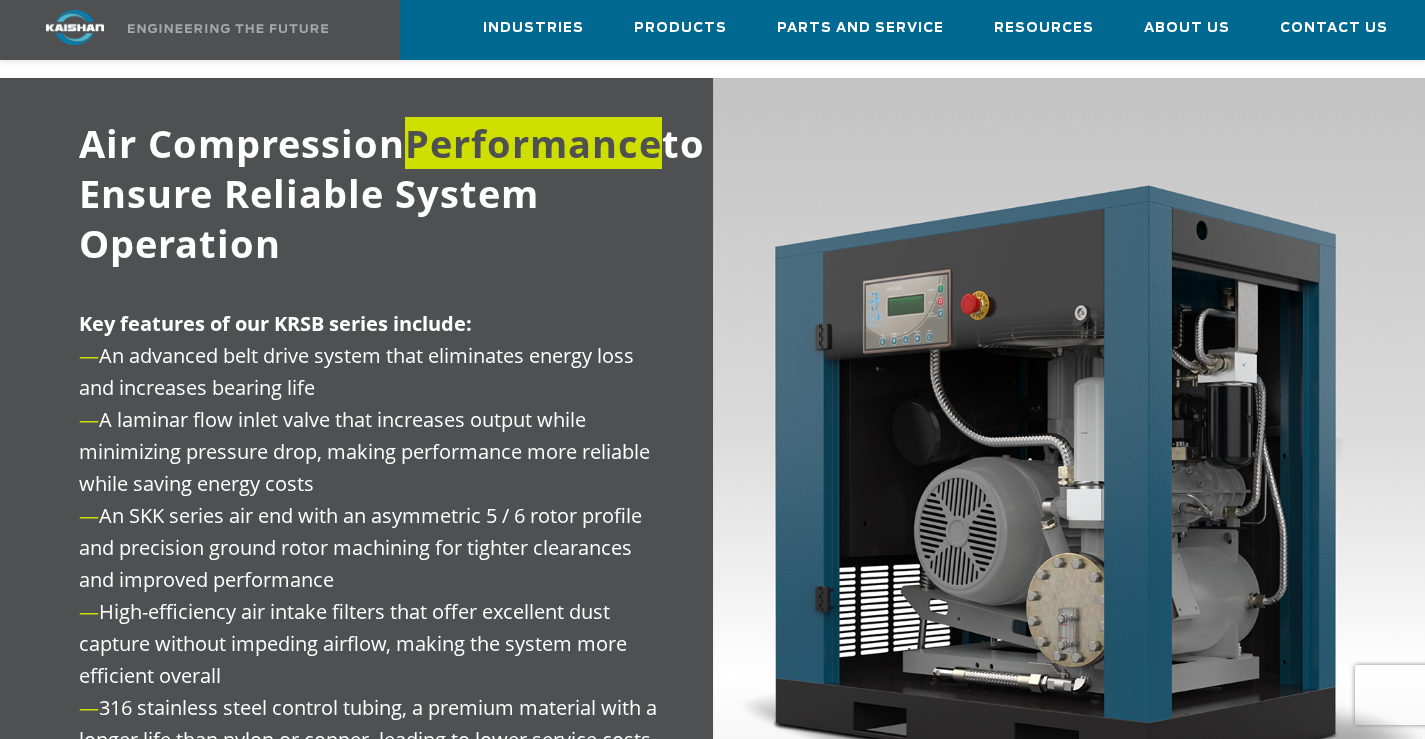 scroll, scrollTop: 1900, scrollLeft: 0, axis: vertical 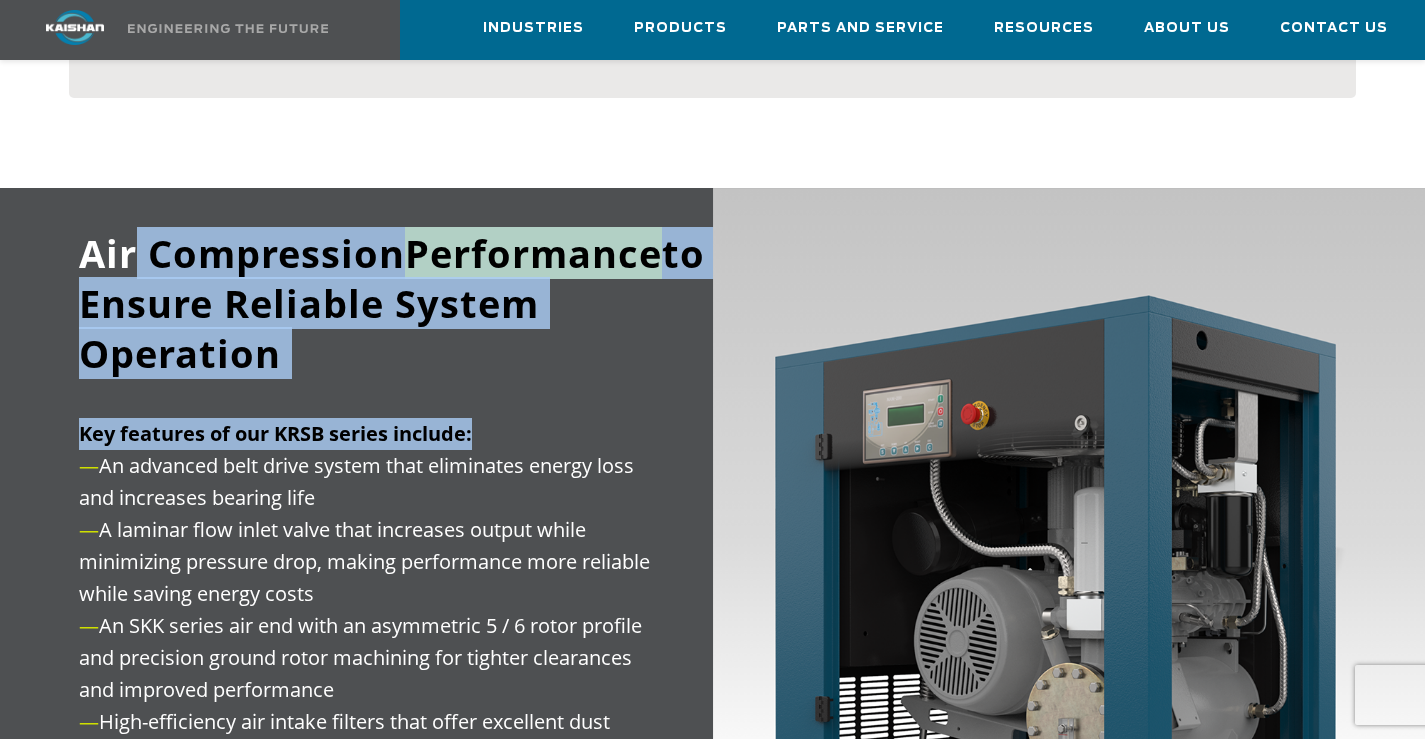 drag, startPoint x: 131, startPoint y: 240, endPoint x: 525, endPoint y: 411, distance: 429.50784 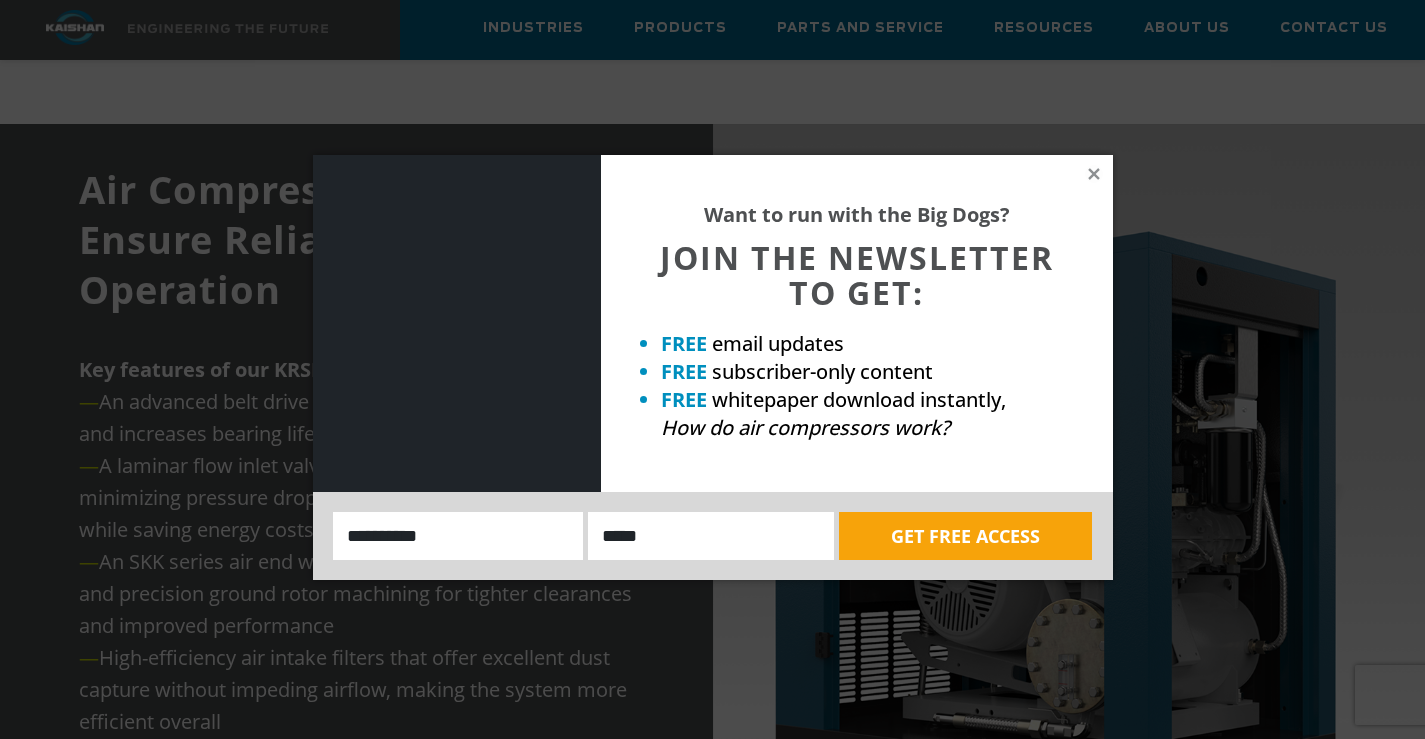 scroll, scrollTop: 2000, scrollLeft: 0, axis: vertical 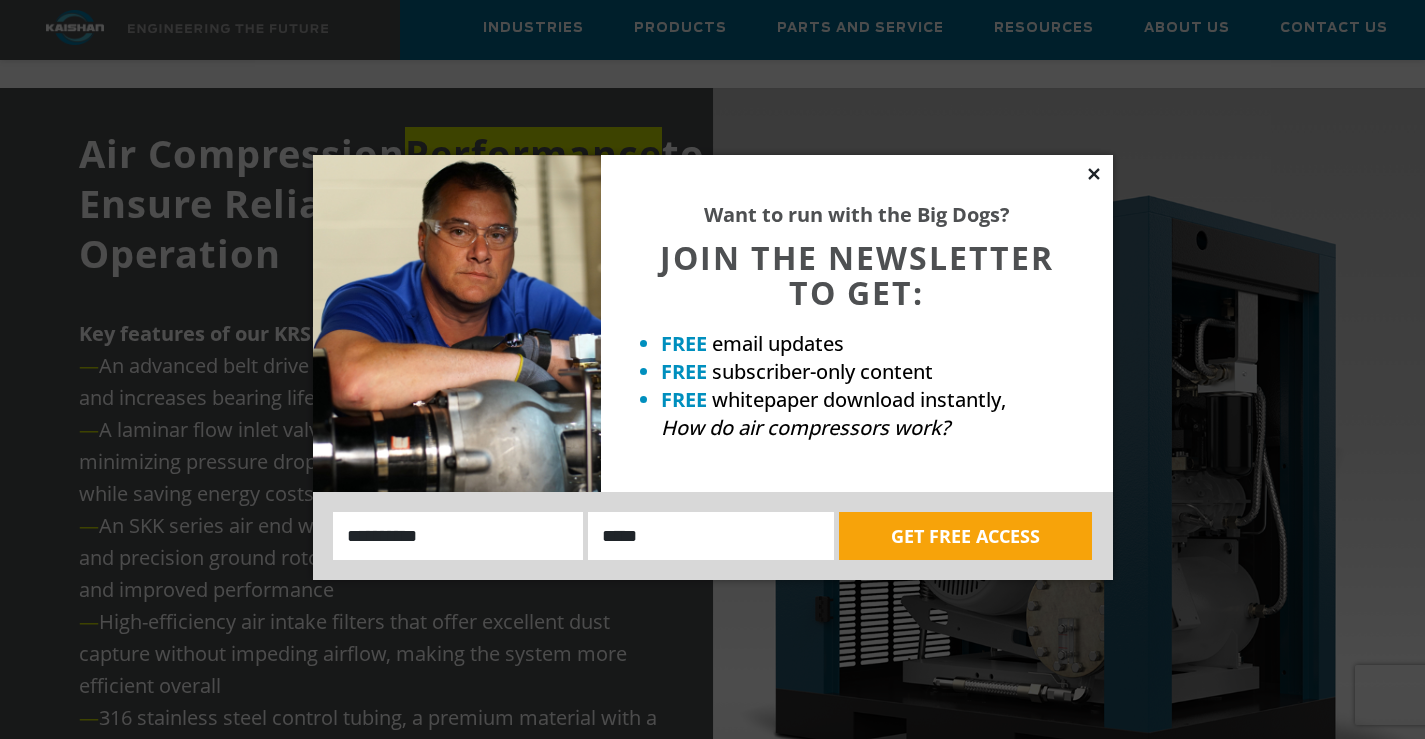 click 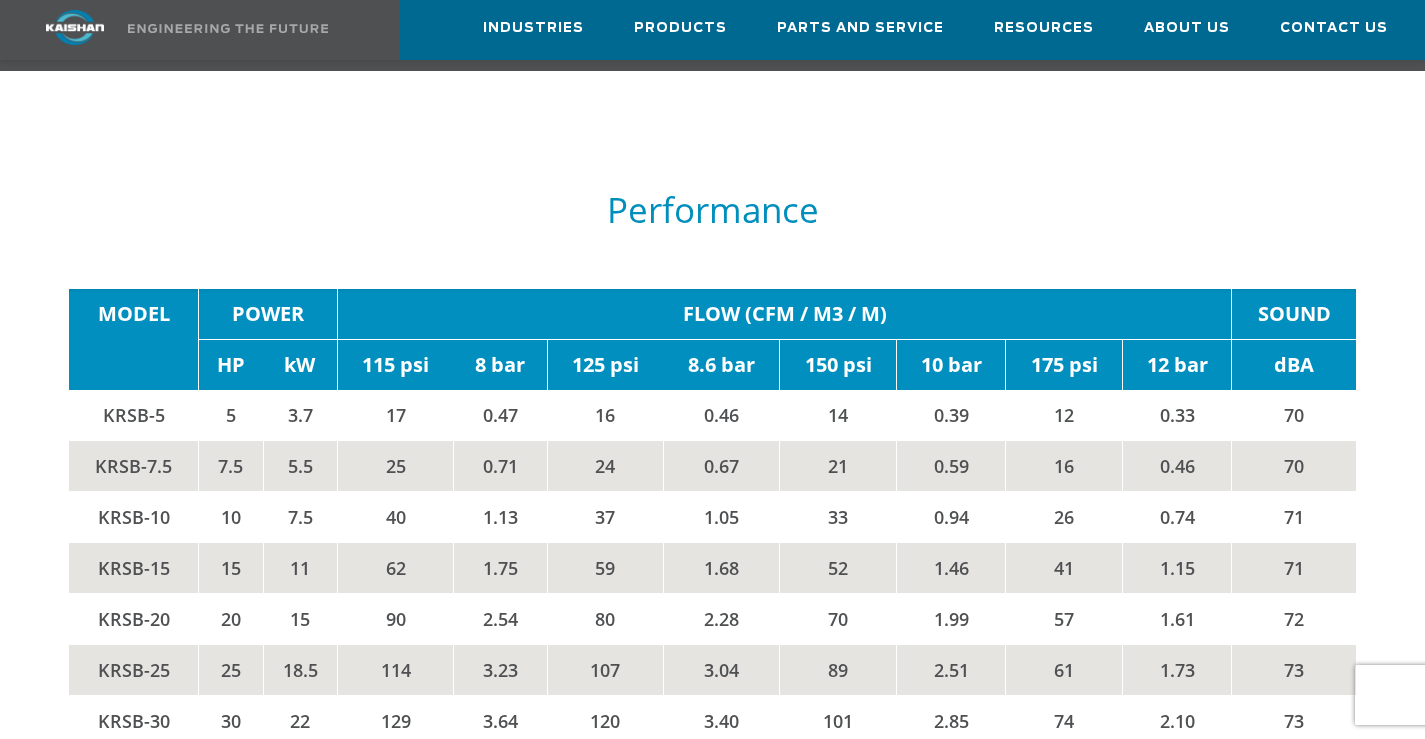 scroll, scrollTop: 2900, scrollLeft: 0, axis: vertical 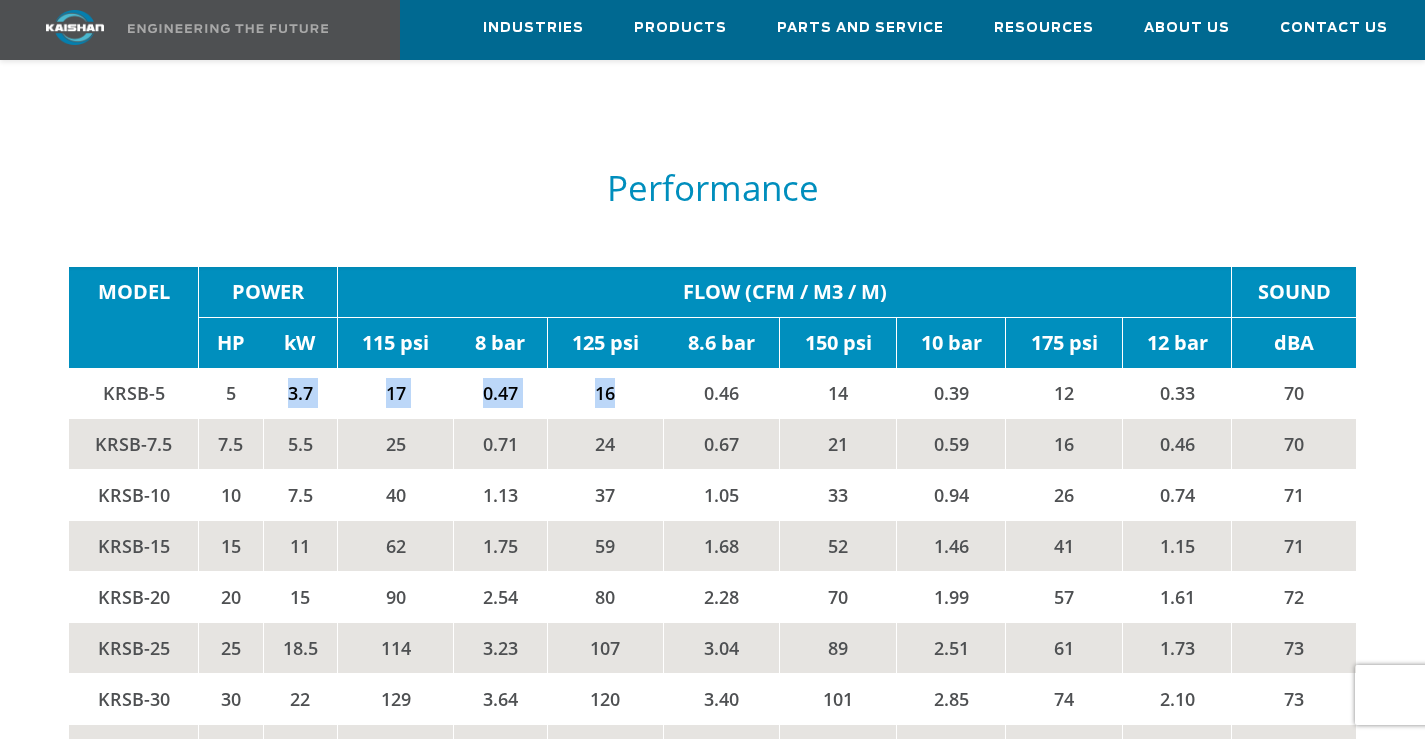drag, startPoint x: 283, startPoint y: 366, endPoint x: 632, endPoint y: 364, distance: 349.00574 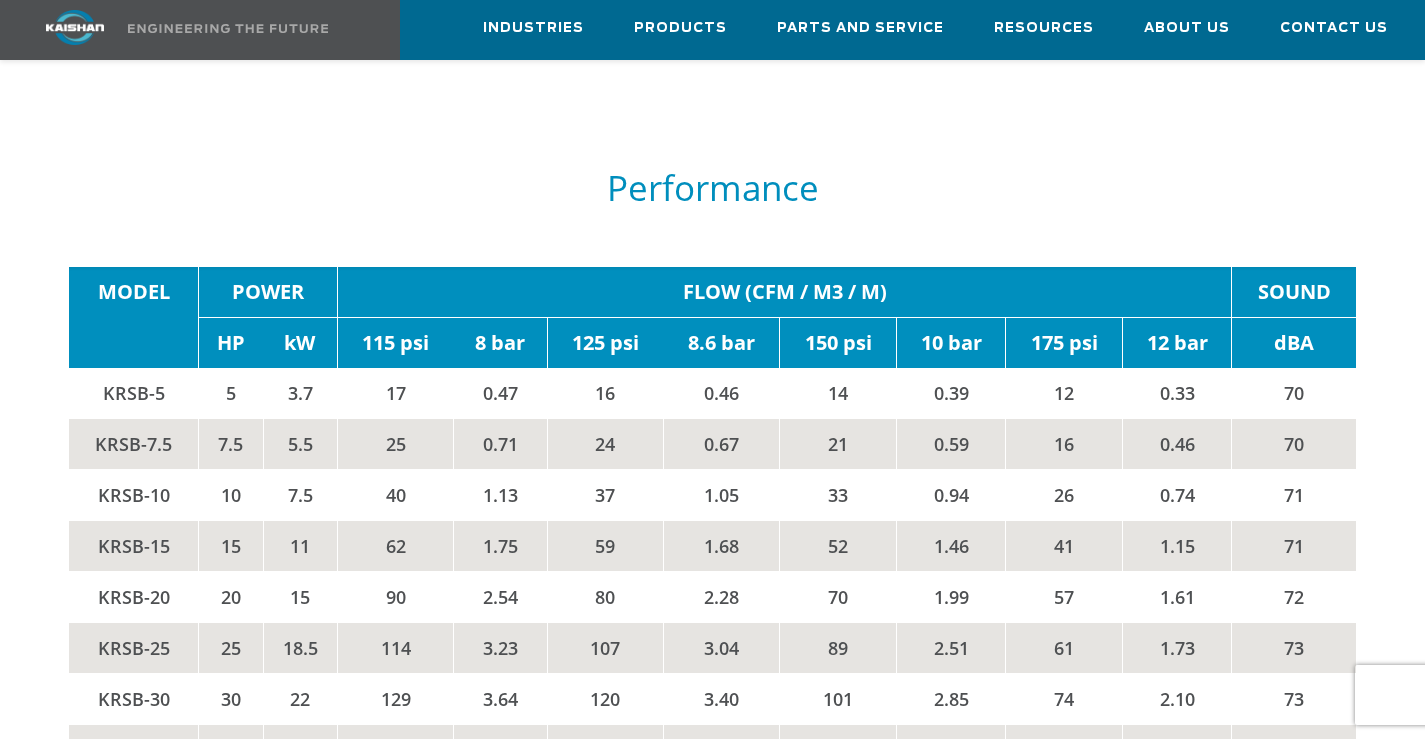 click on "0.67" at bounding box center (722, 443) 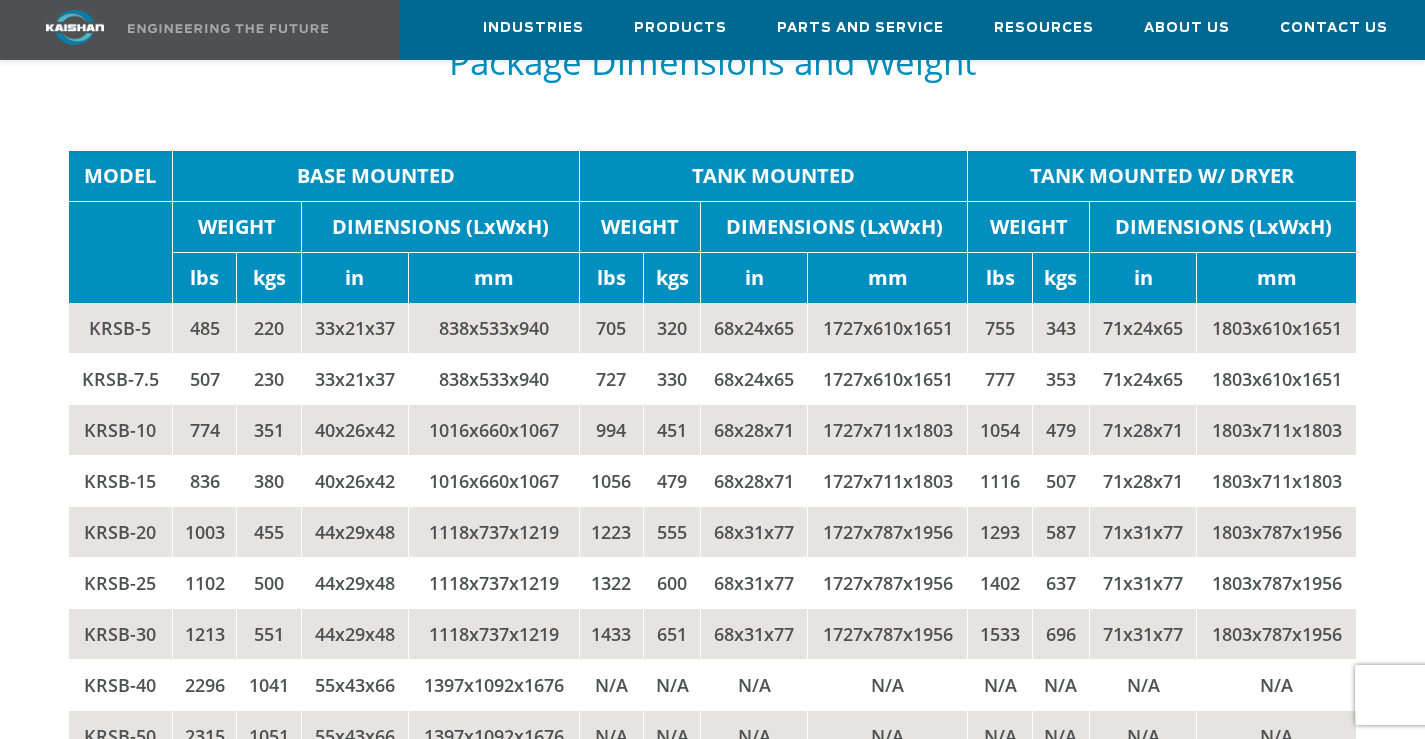 scroll, scrollTop: 3800, scrollLeft: 0, axis: vertical 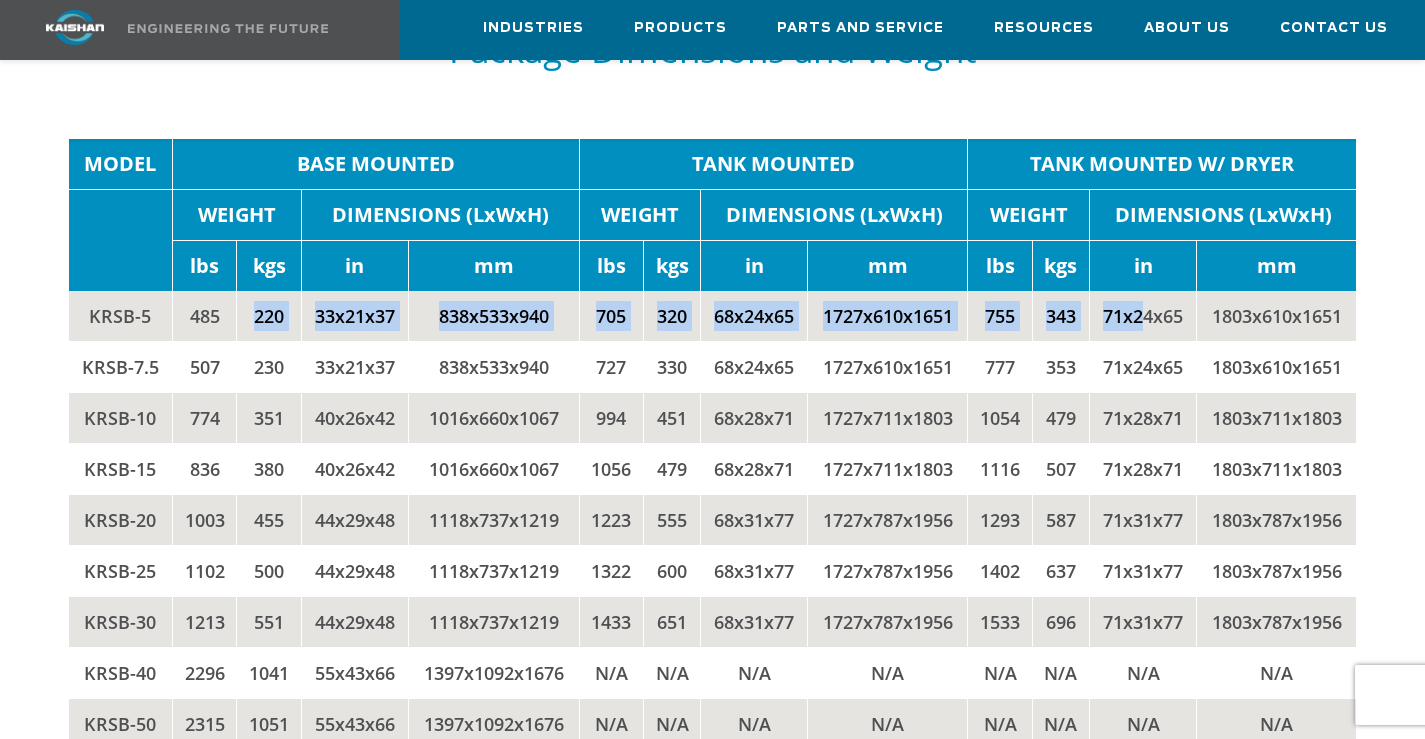 drag, startPoint x: 252, startPoint y: 286, endPoint x: 1146, endPoint y: 286, distance: 894 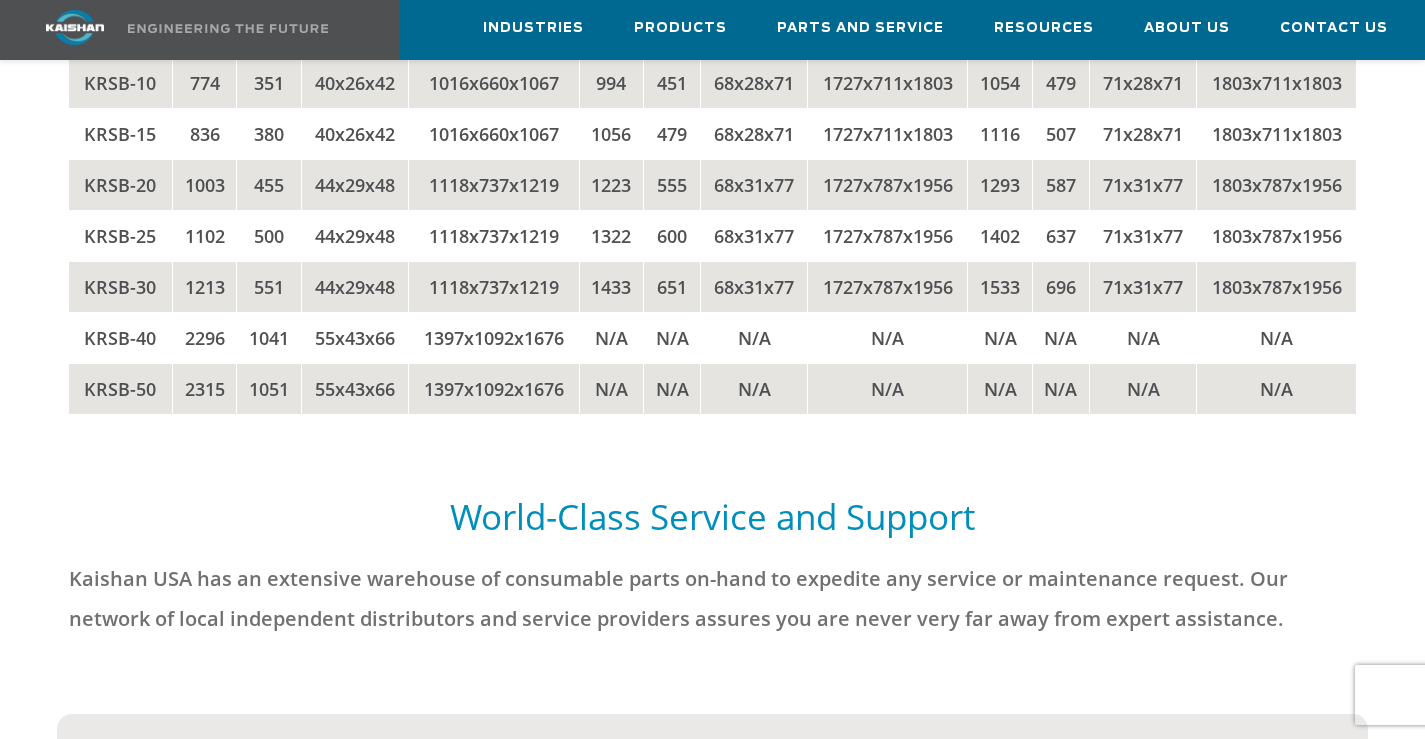 scroll, scrollTop: 4100, scrollLeft: 0, axis: vertical 